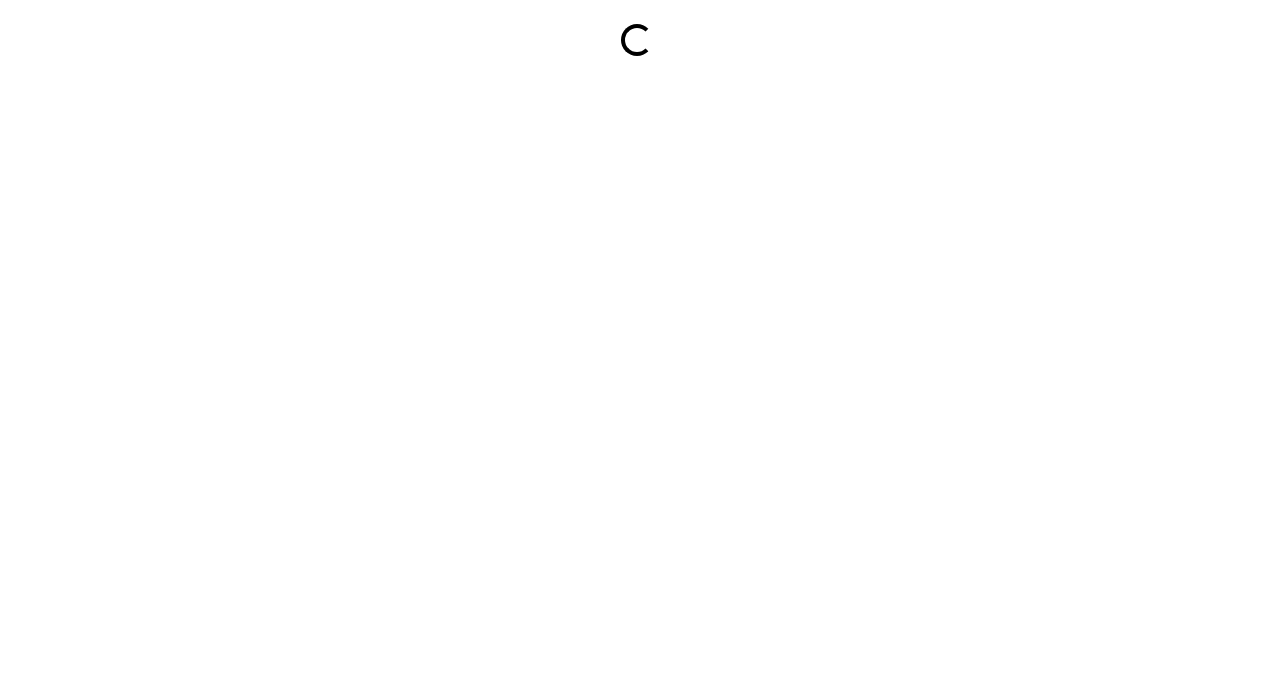 scroll, scrollTop: 0, scrollLeft: 0, axis: both 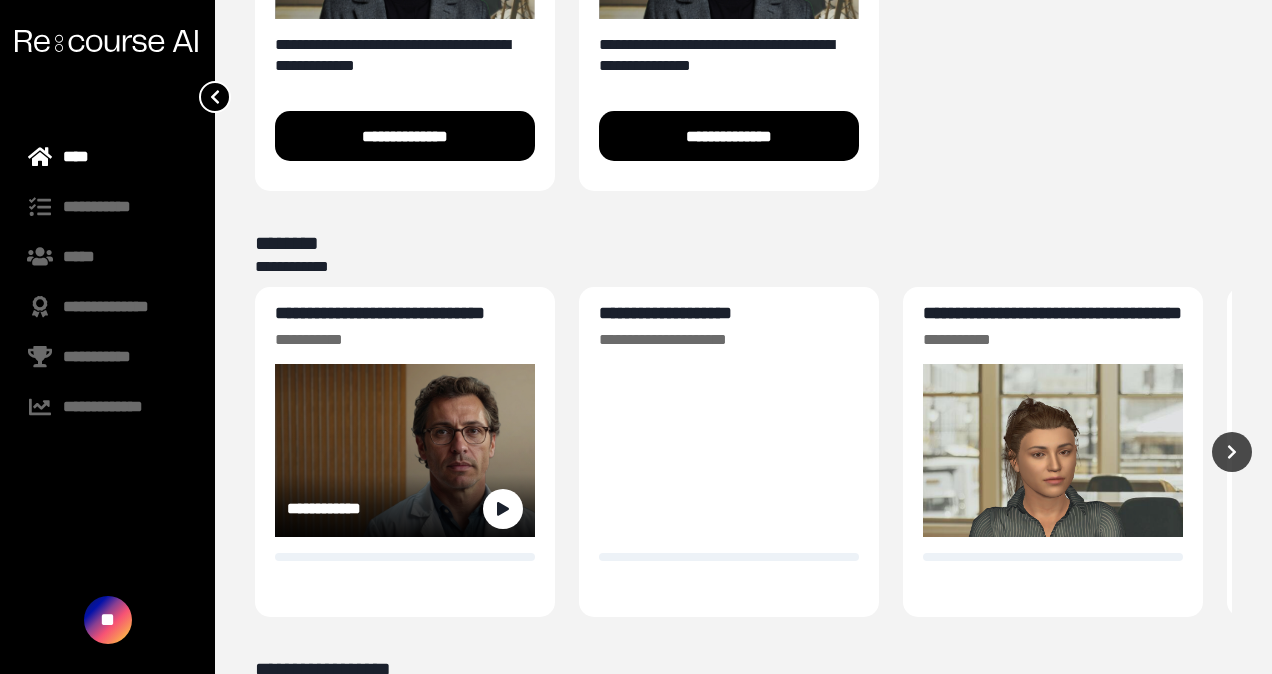 click on "**********" at bounding box center [380, 313] 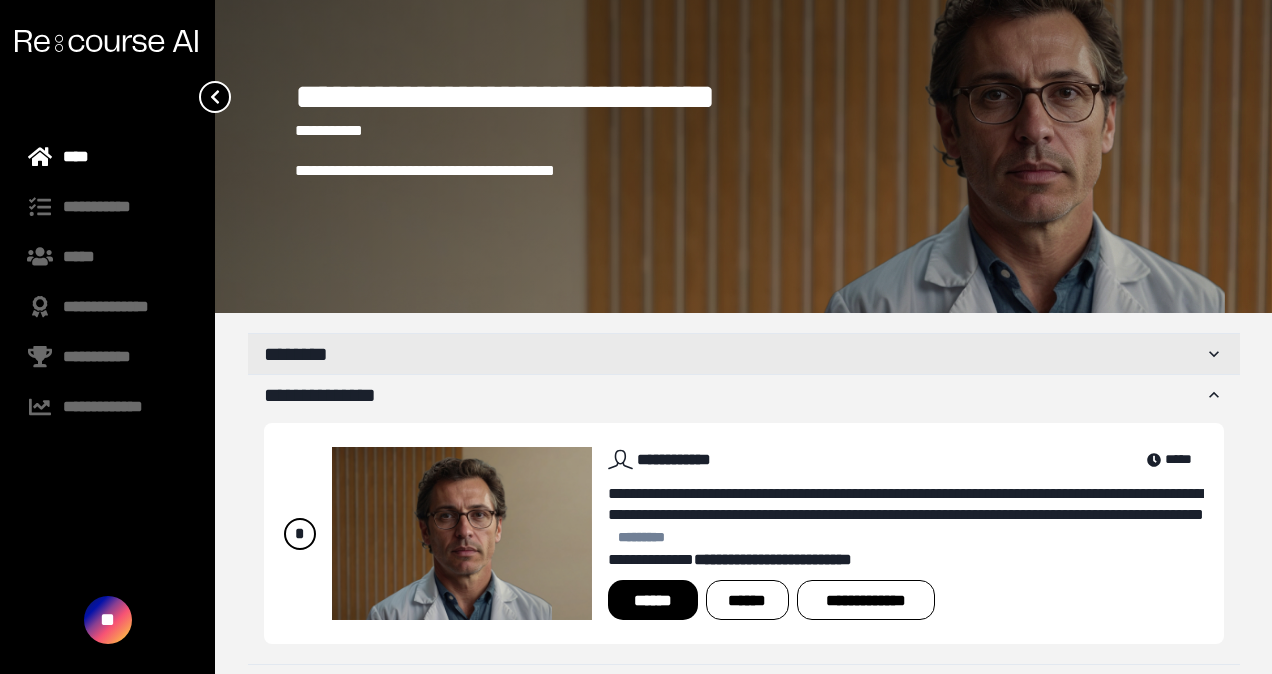 scroll, scrollTop: 82, scrollLeft: 0, axis: vertical 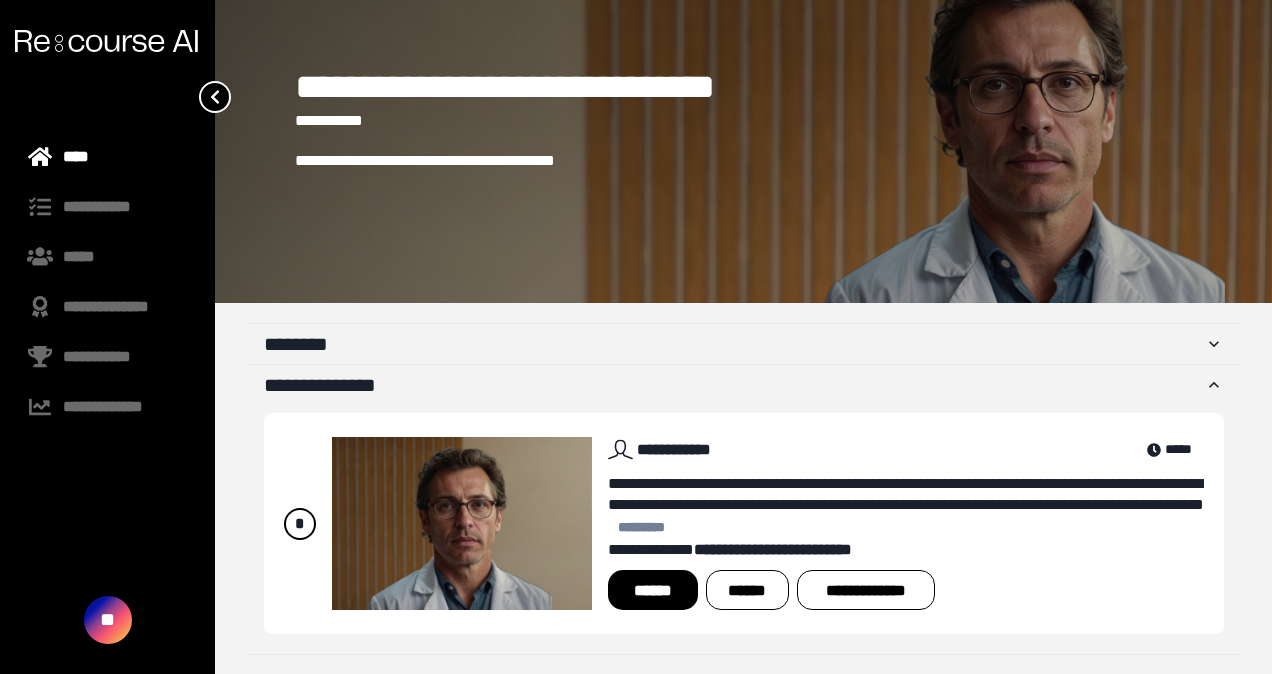 click on "******" at bounding box center [653, 590] 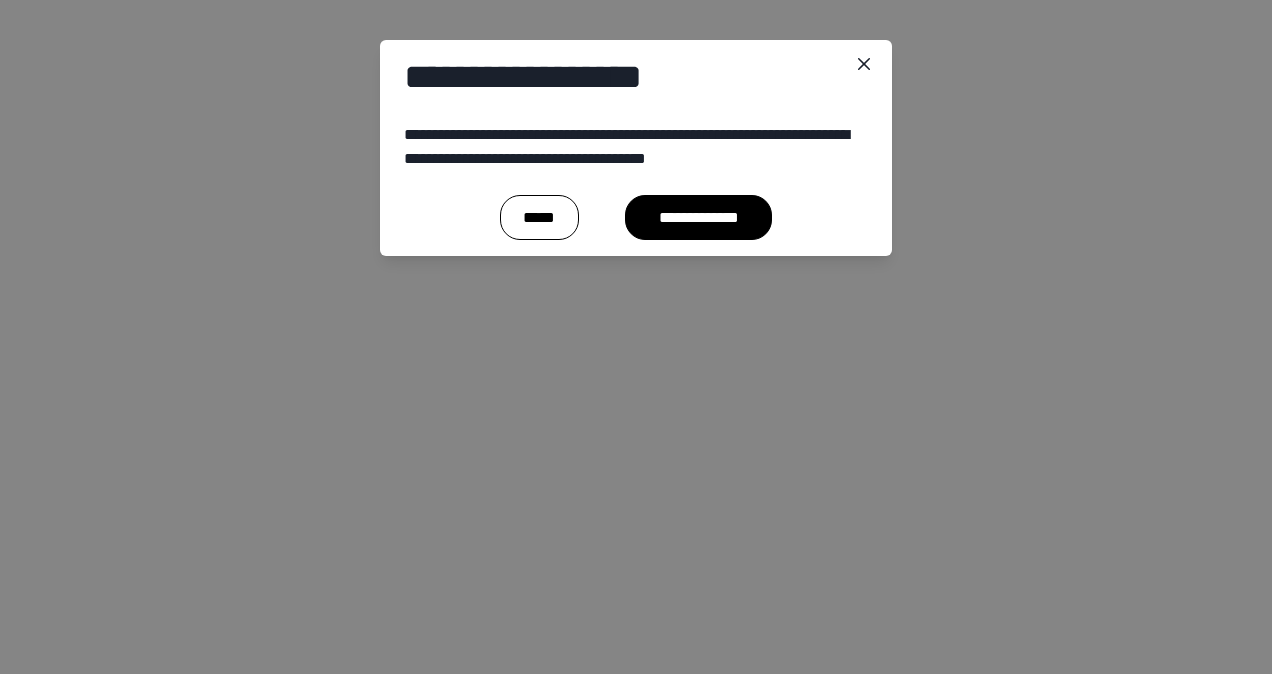 click on "**********" at bounding box center [698, 217] 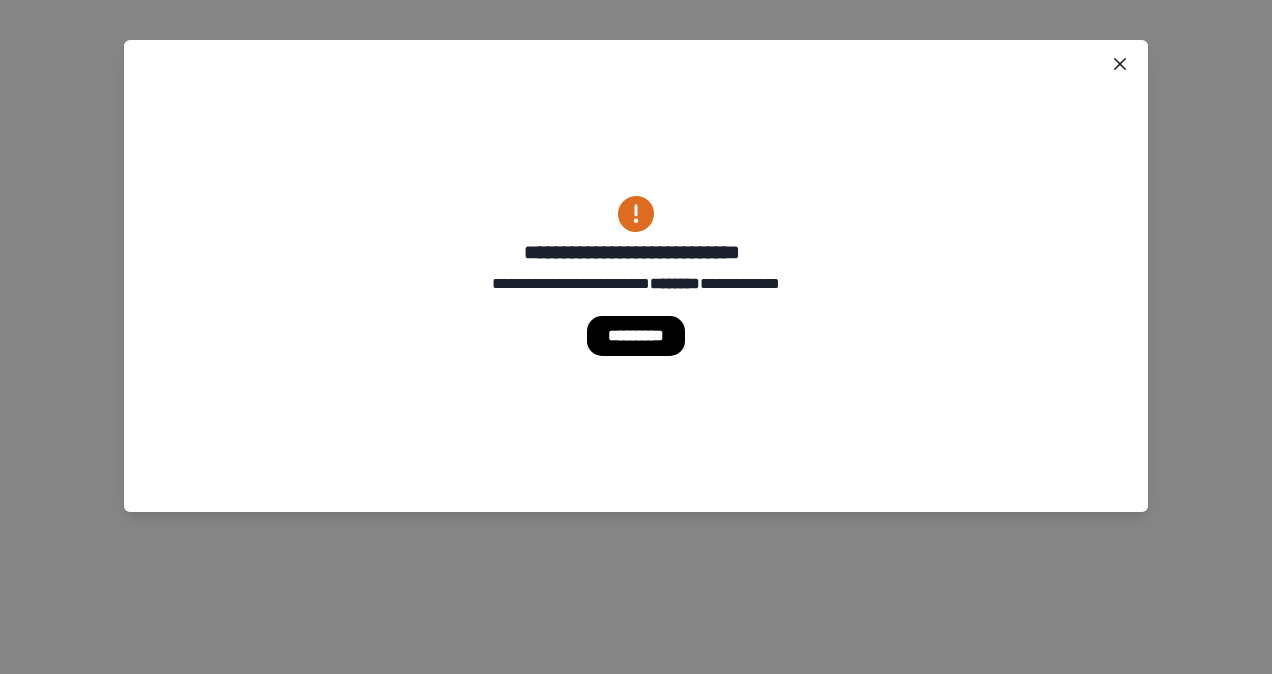 click on "**********" at bounding box center [636, 276] 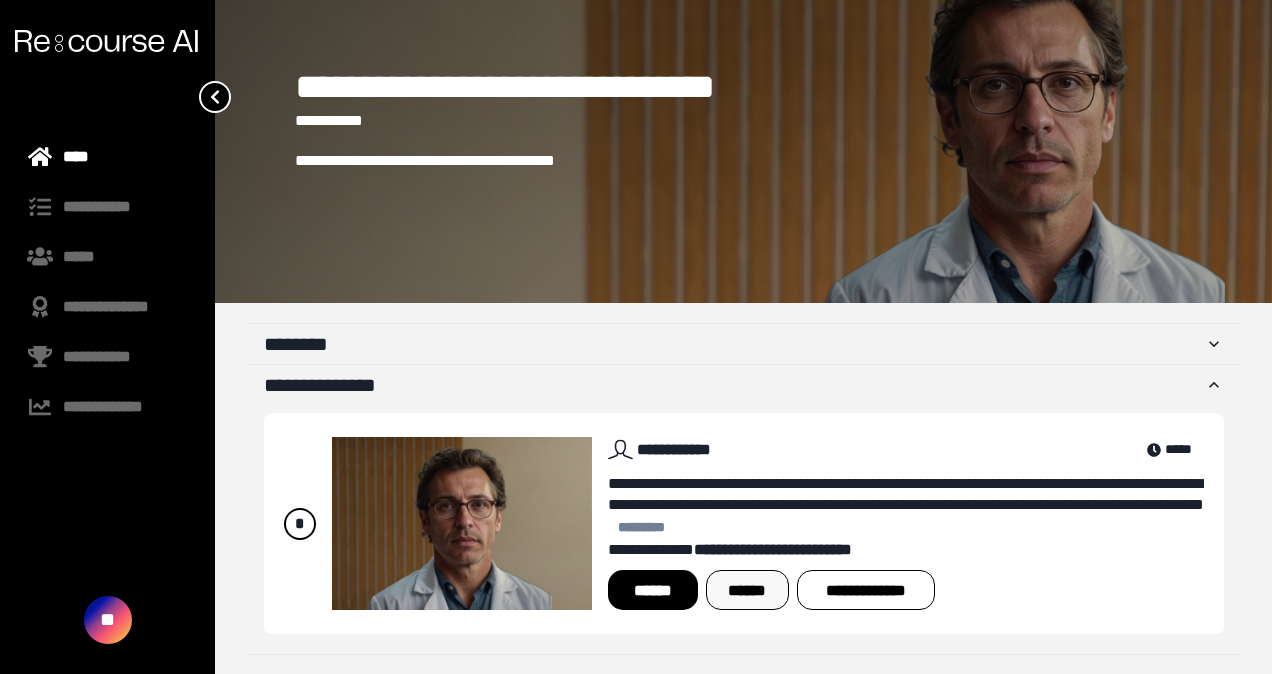 click on "******" at bounding box center [747, 590] 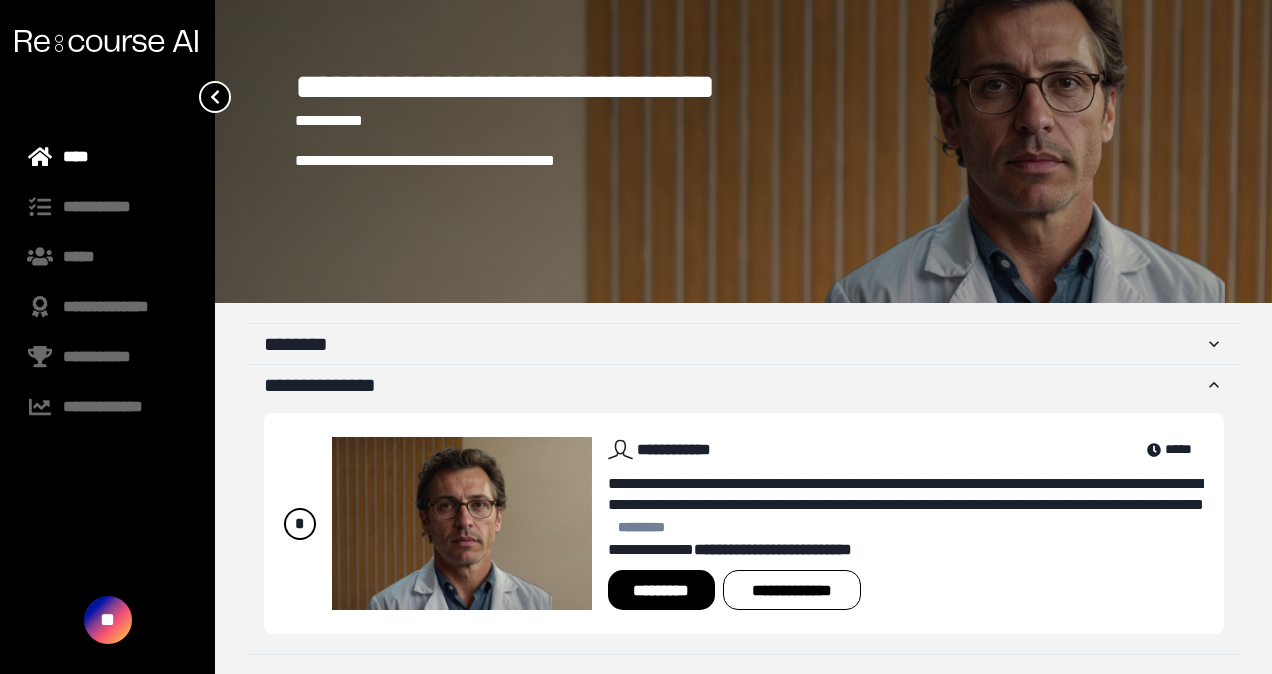 click on "*********" at bounding box center (661, 590) 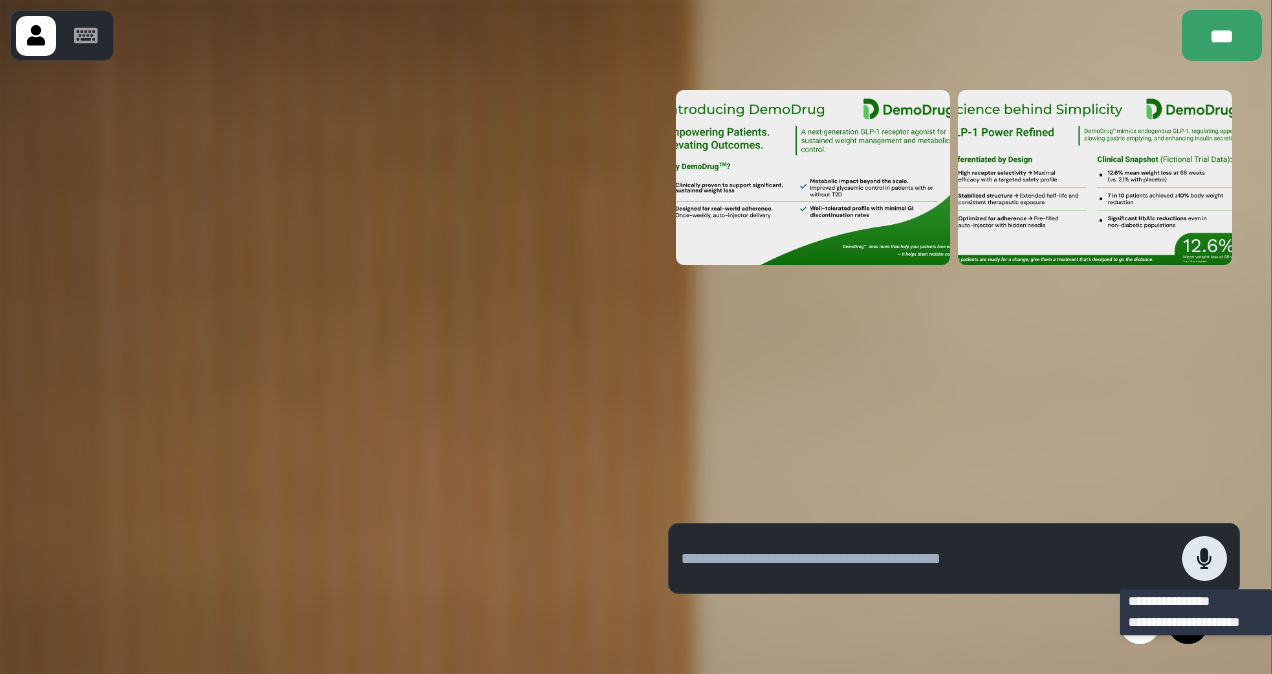 click at bounding box center [1204, 558] 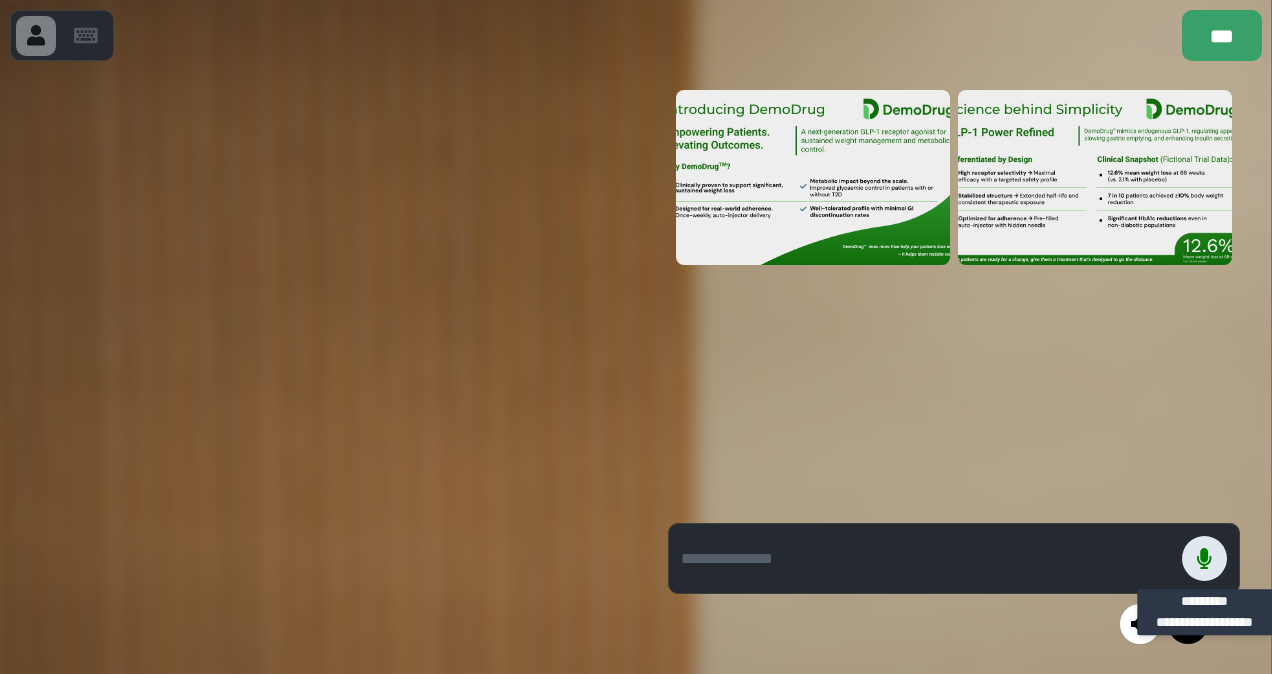 click at bounding box center (1204, 558) 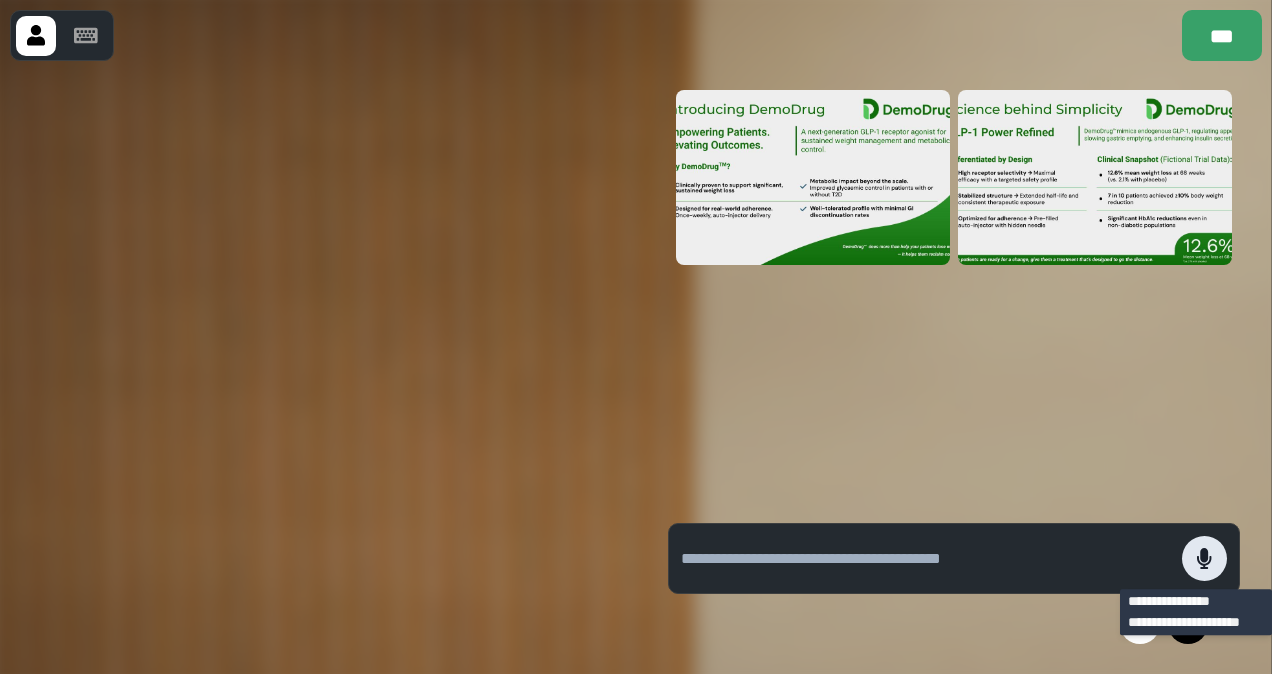 click at bounding box center [1204, 558] 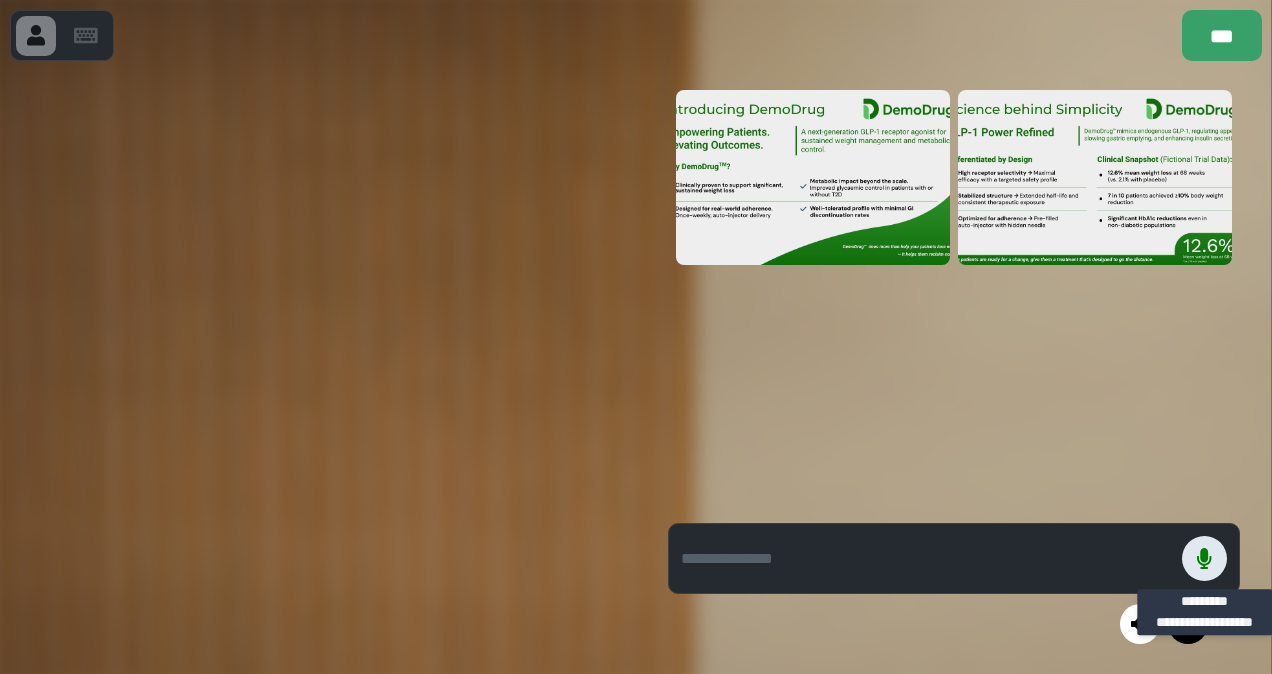 click at bounding box center [1204, 558] 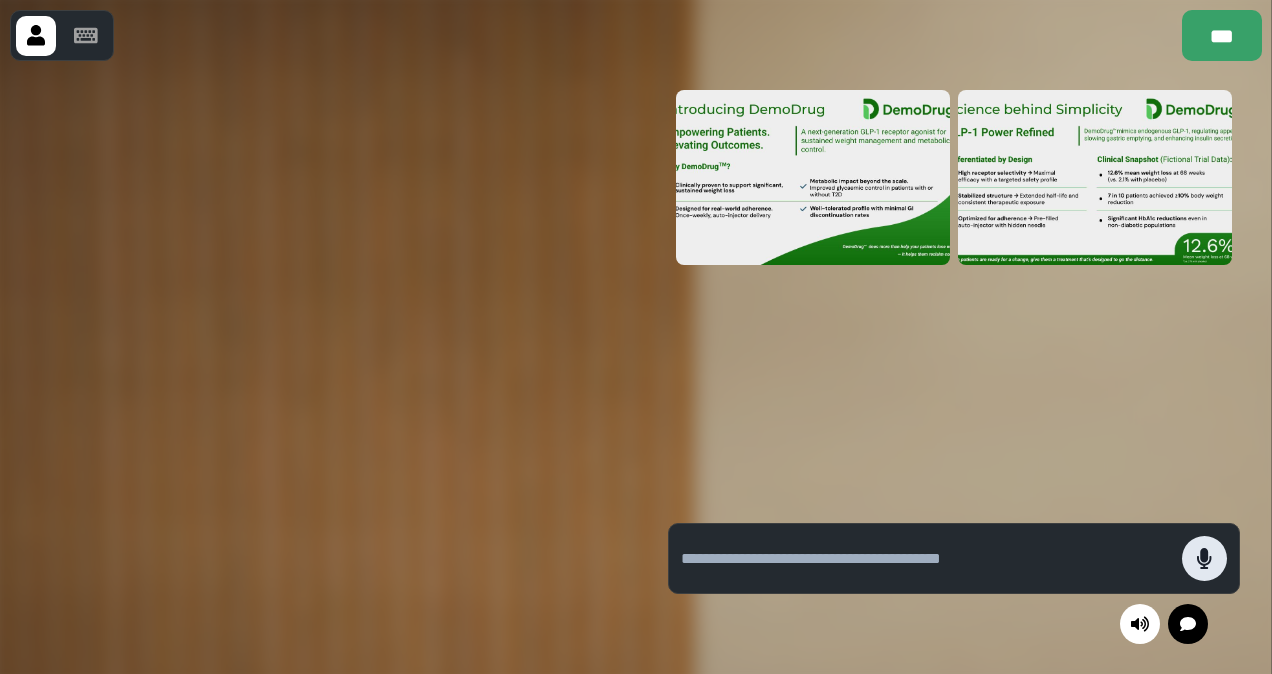 click at bounding box center [1204, 558] 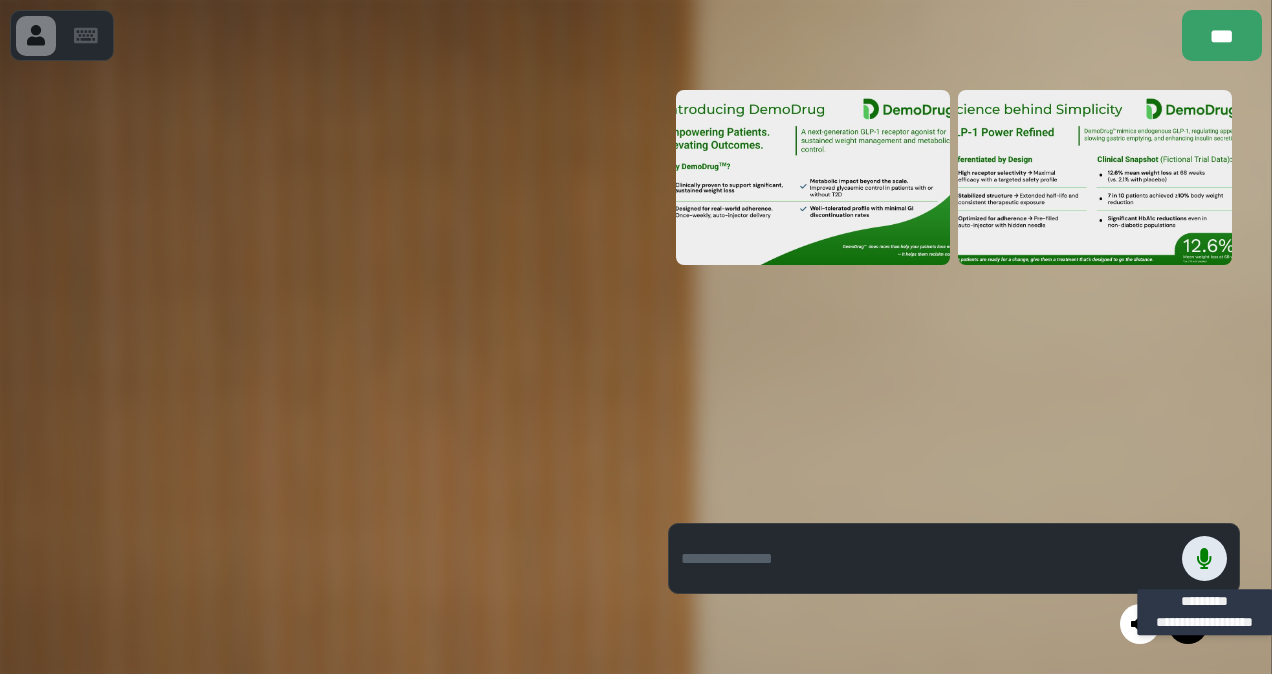 click at bounding box center (1204, 558) 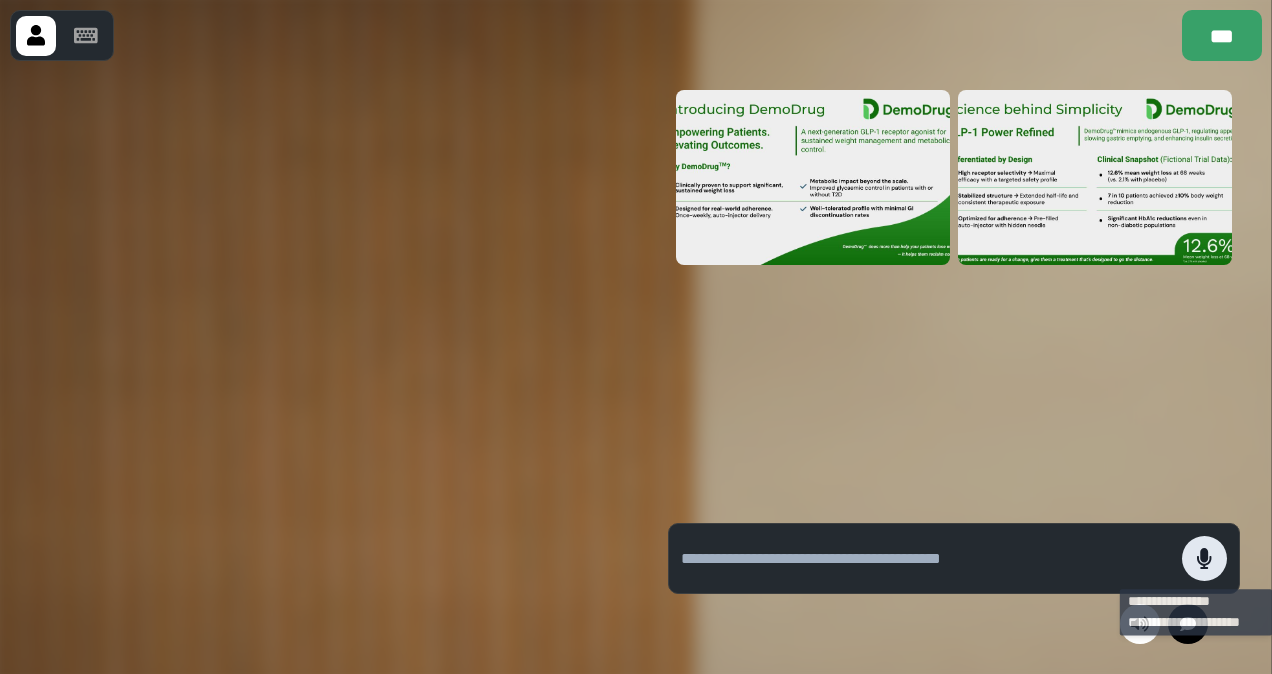click at bounding box center [1204, 558] 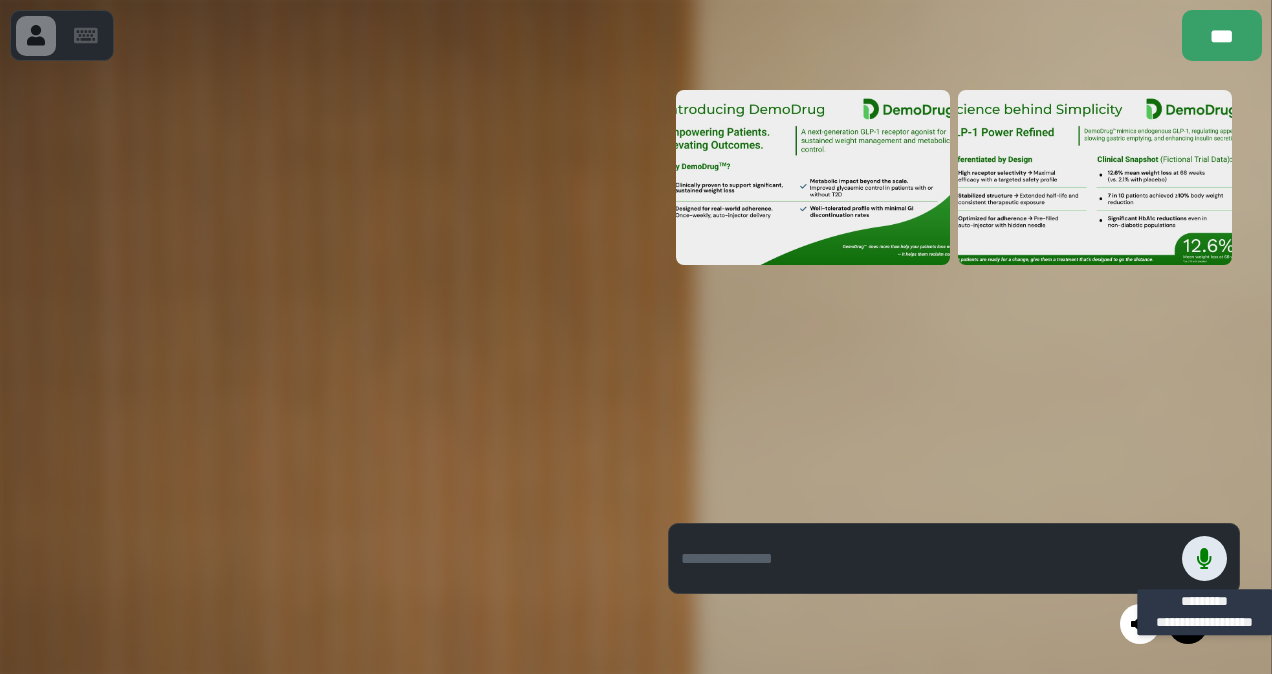 click at bounding box center (1204, 558) 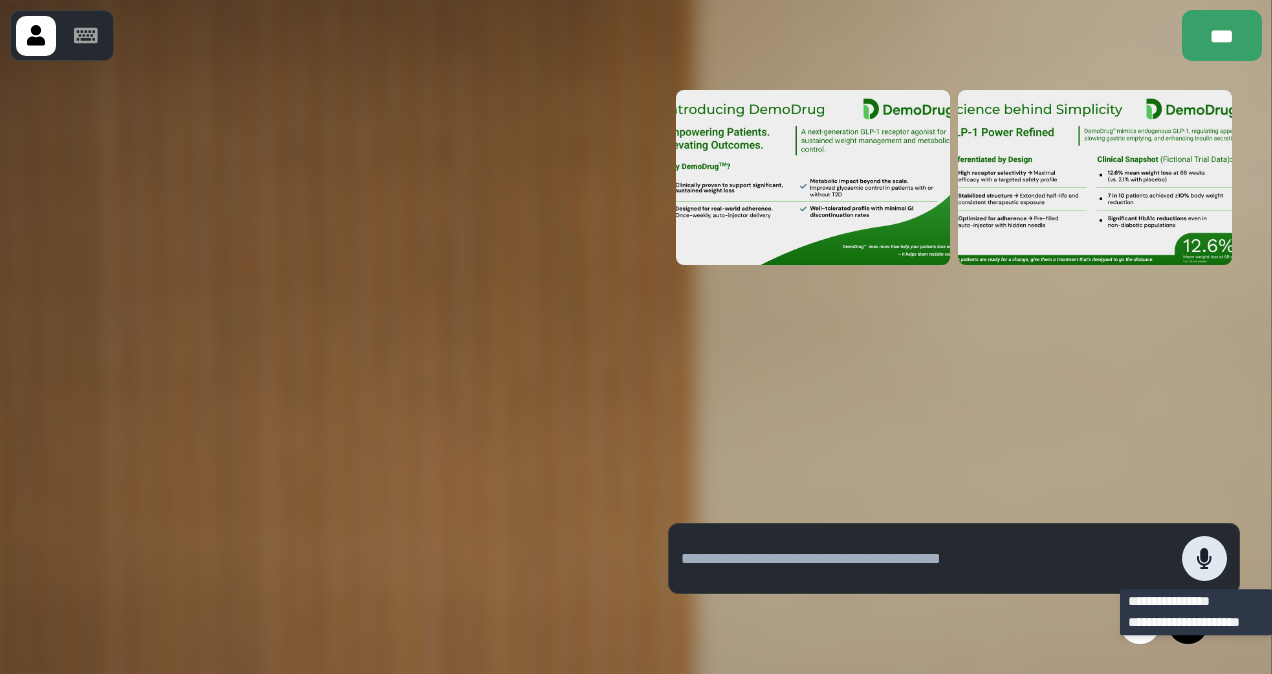 click at bounding box center [1204, 558] 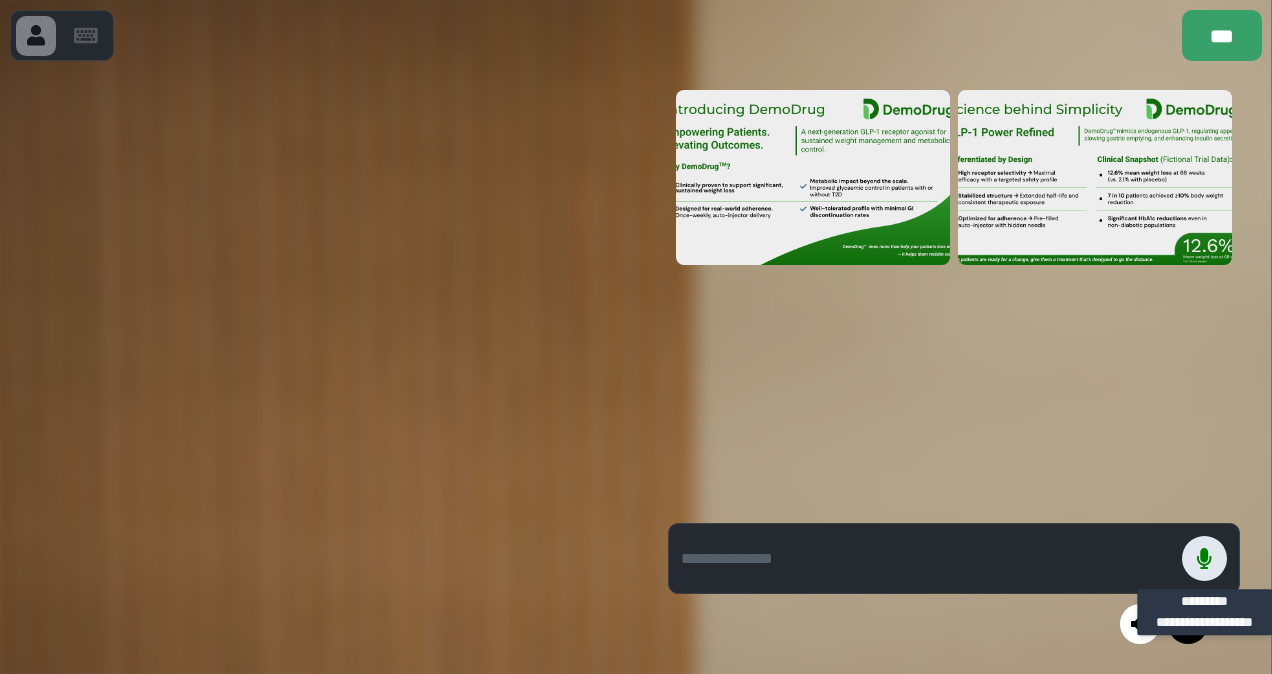 click at bounding box center [1204, 558] 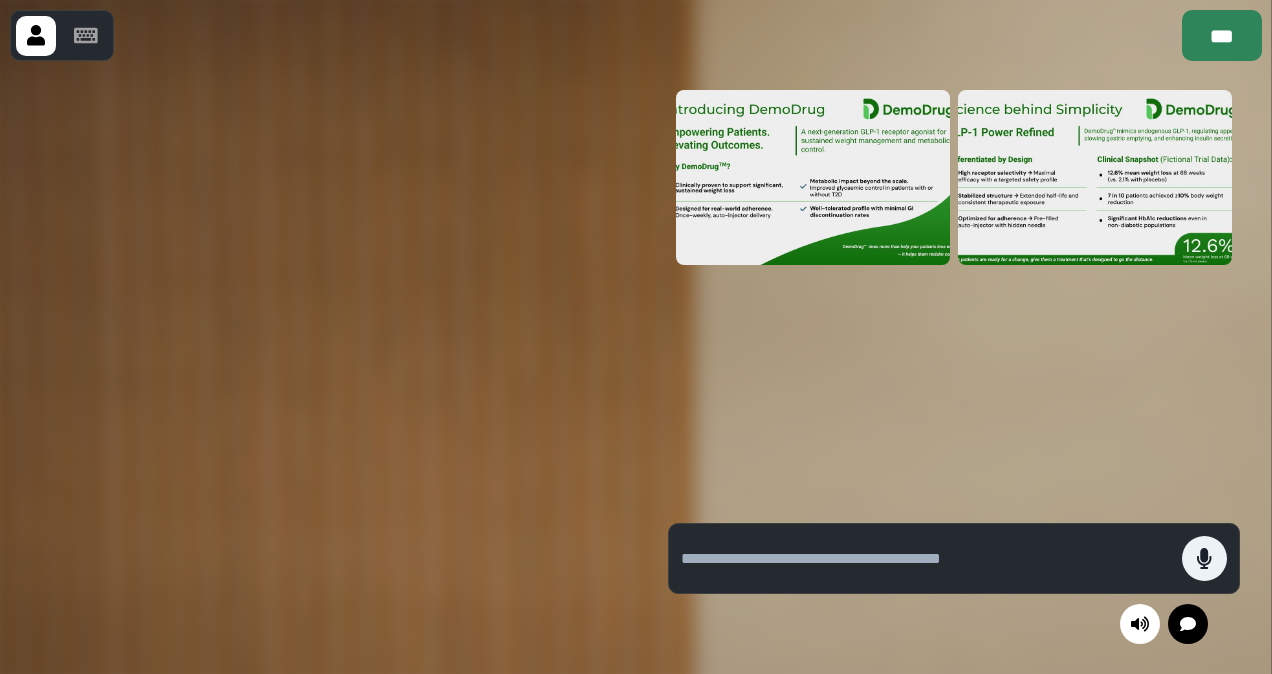 click on "***" at bounding box center [1222, 35] 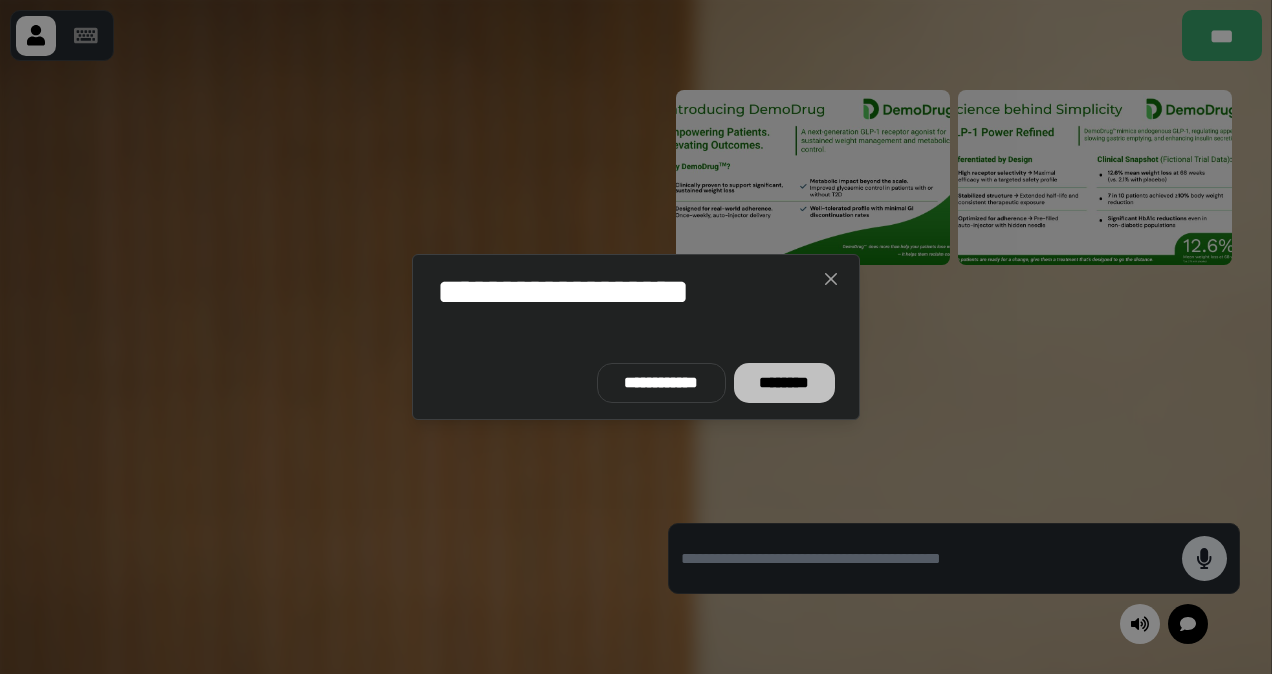 click on "********" at bounding box center (784, 383) 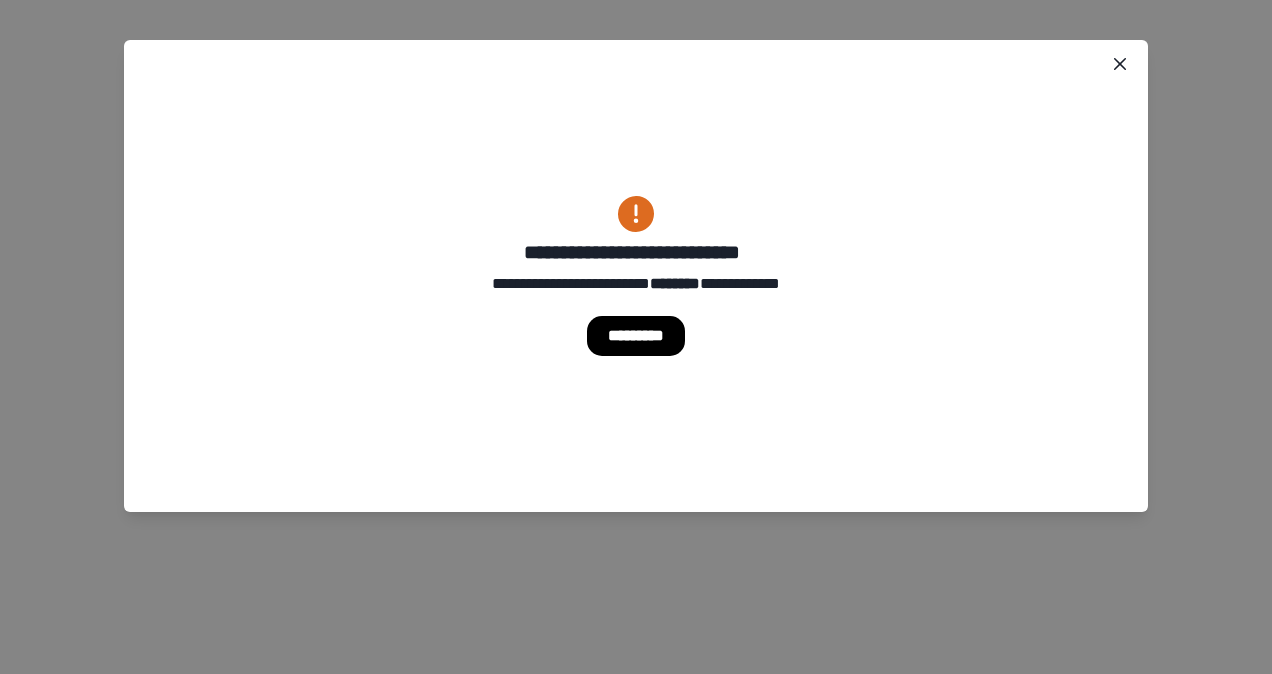 click on "*********" at bounding box center (636, 336) 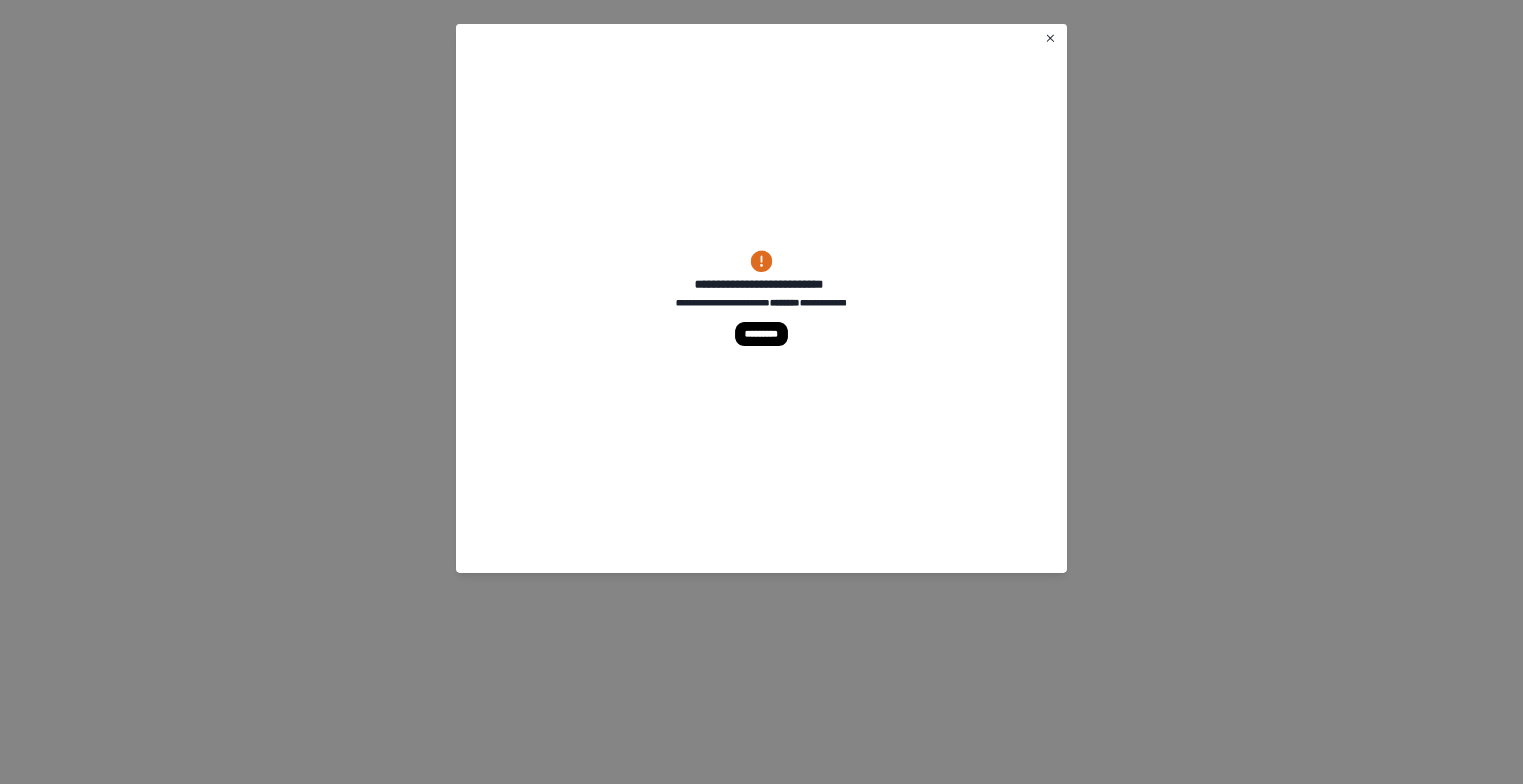scroll, scrollTop: 0, scrollLeft: 0, axis: both 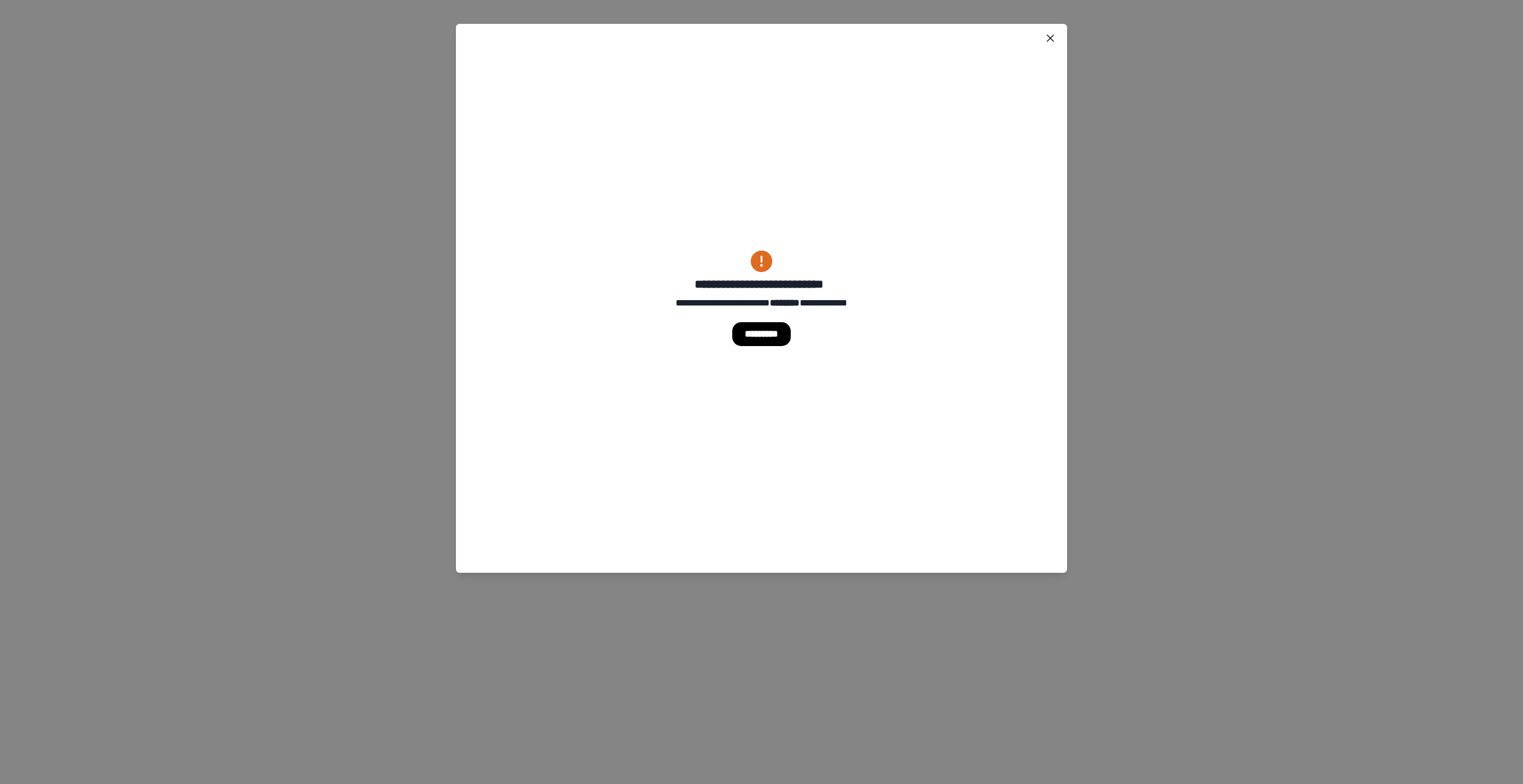 click on "**********" at bounding box center [762, 298] 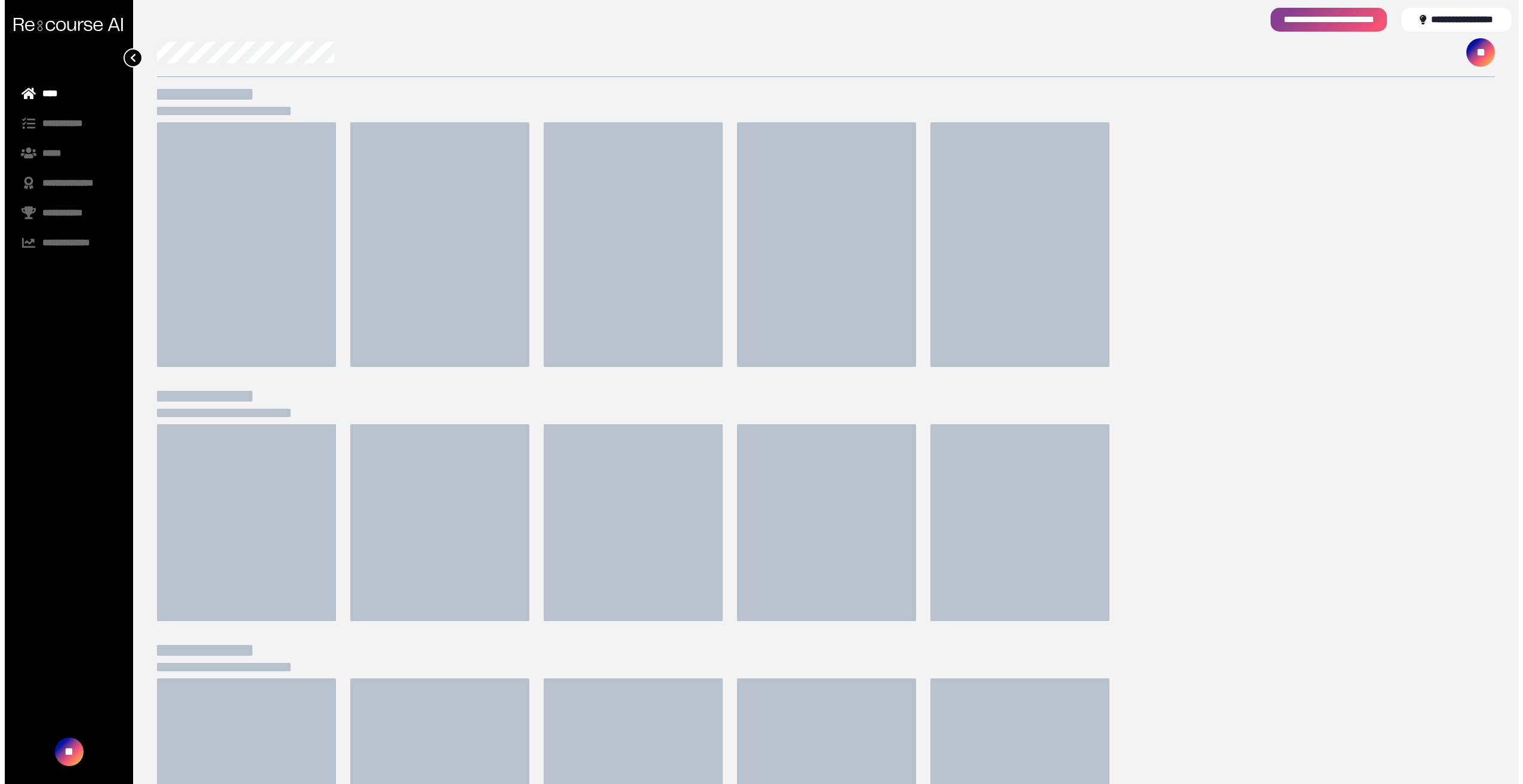 scroll, scrollTop: 0, scrollLeft: 0, axis: both 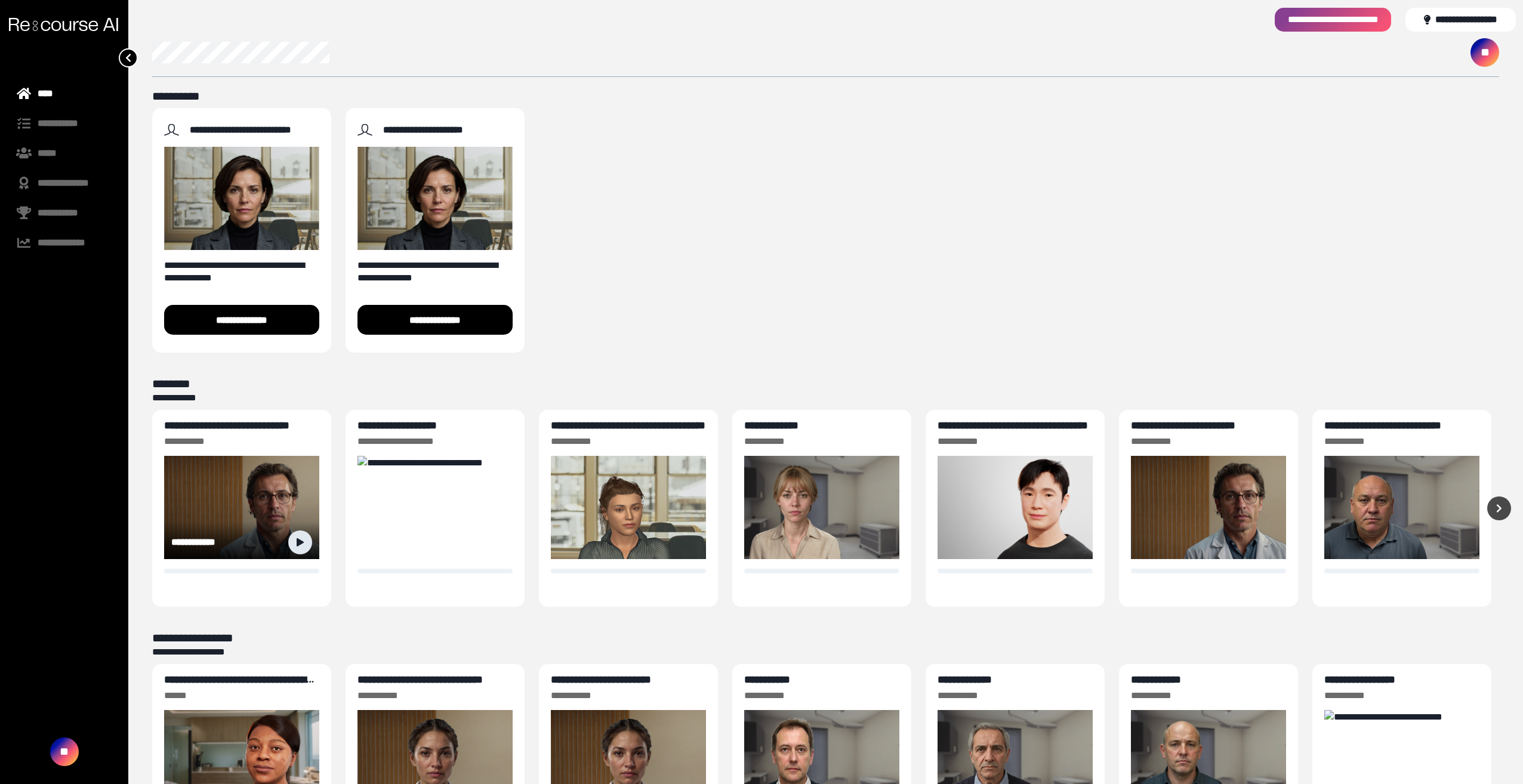 click at bounding box center (300, 542) 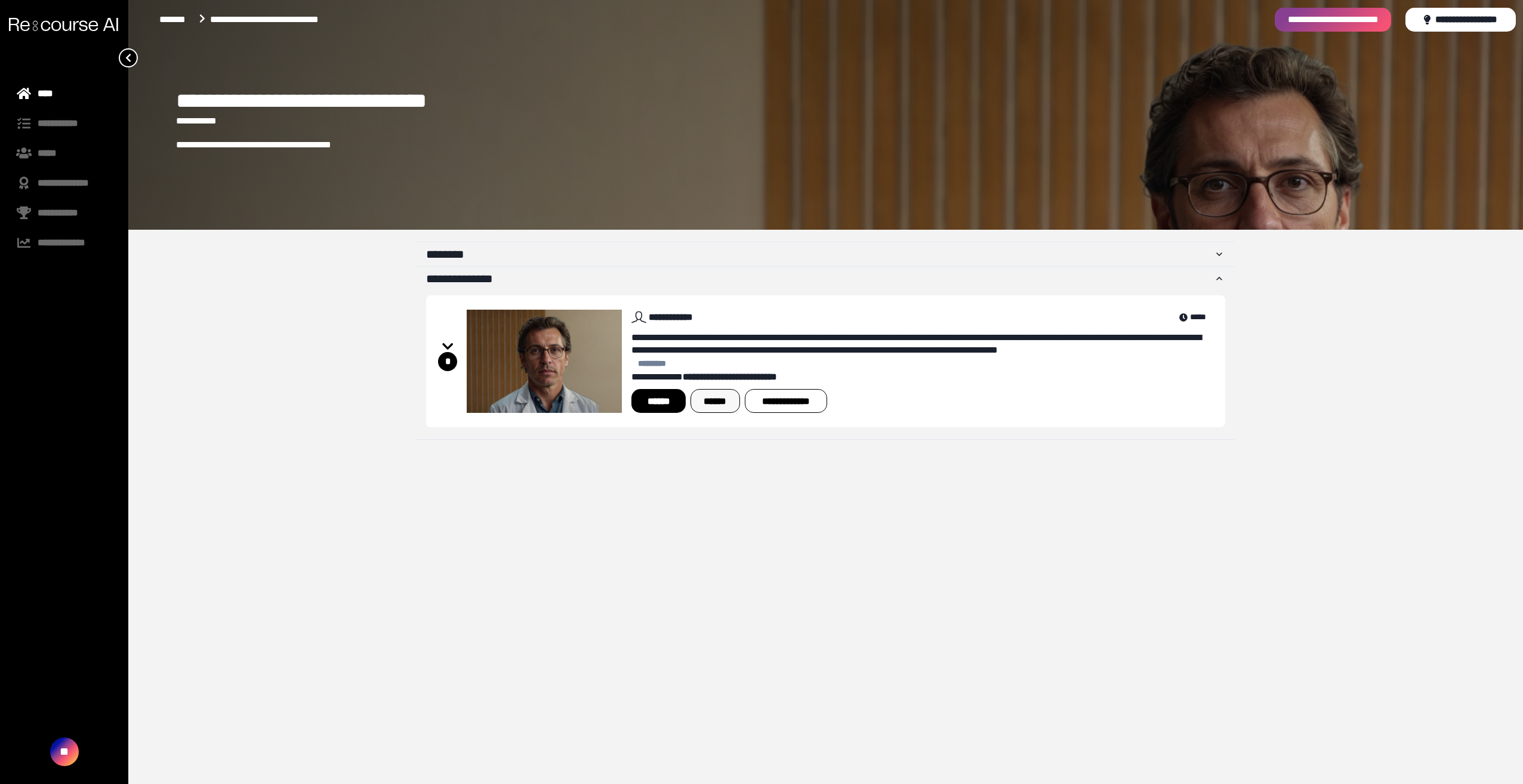 click on "******" at bounding box center (715, 401) 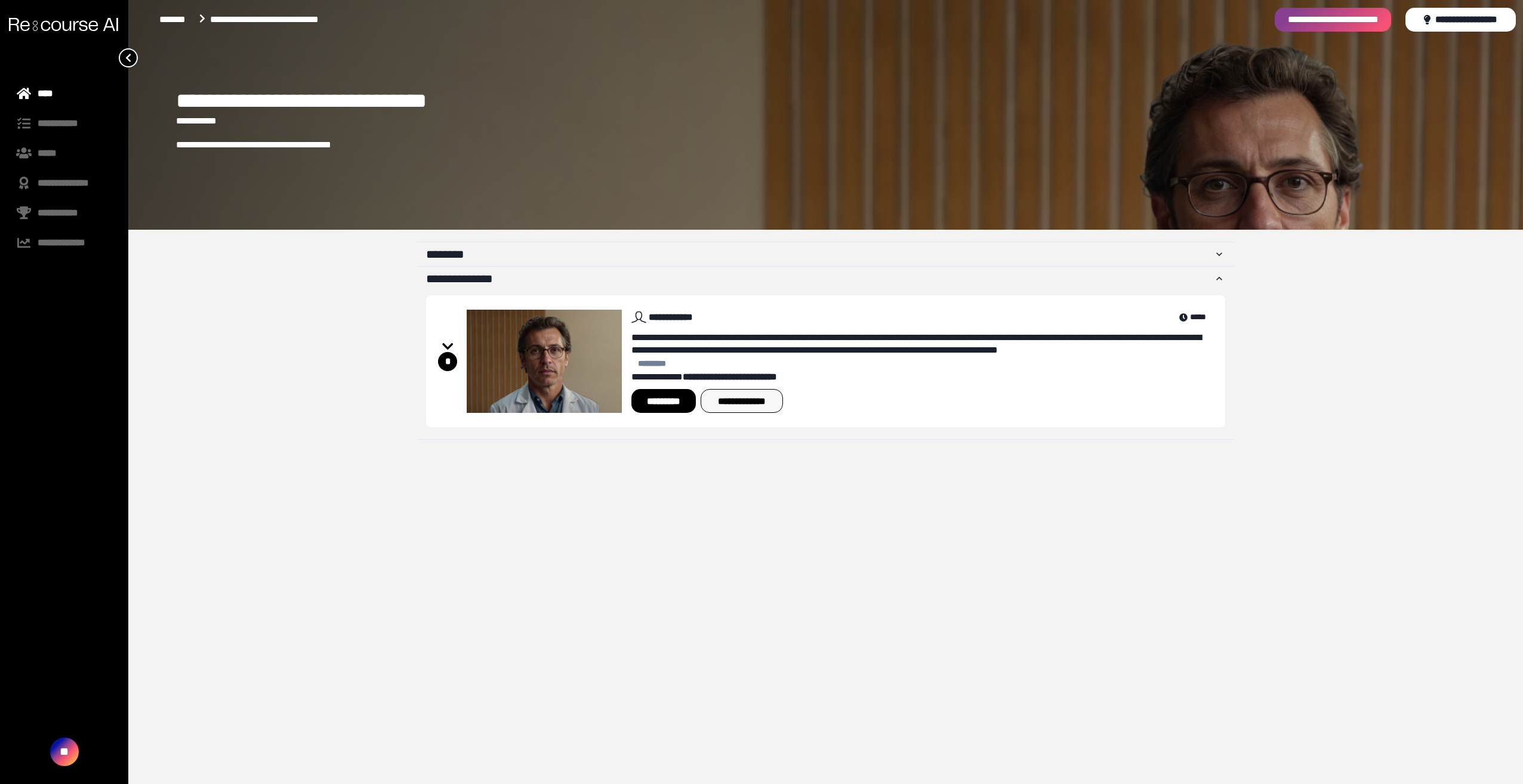 click on "**********" at bounding box center (742, 401) 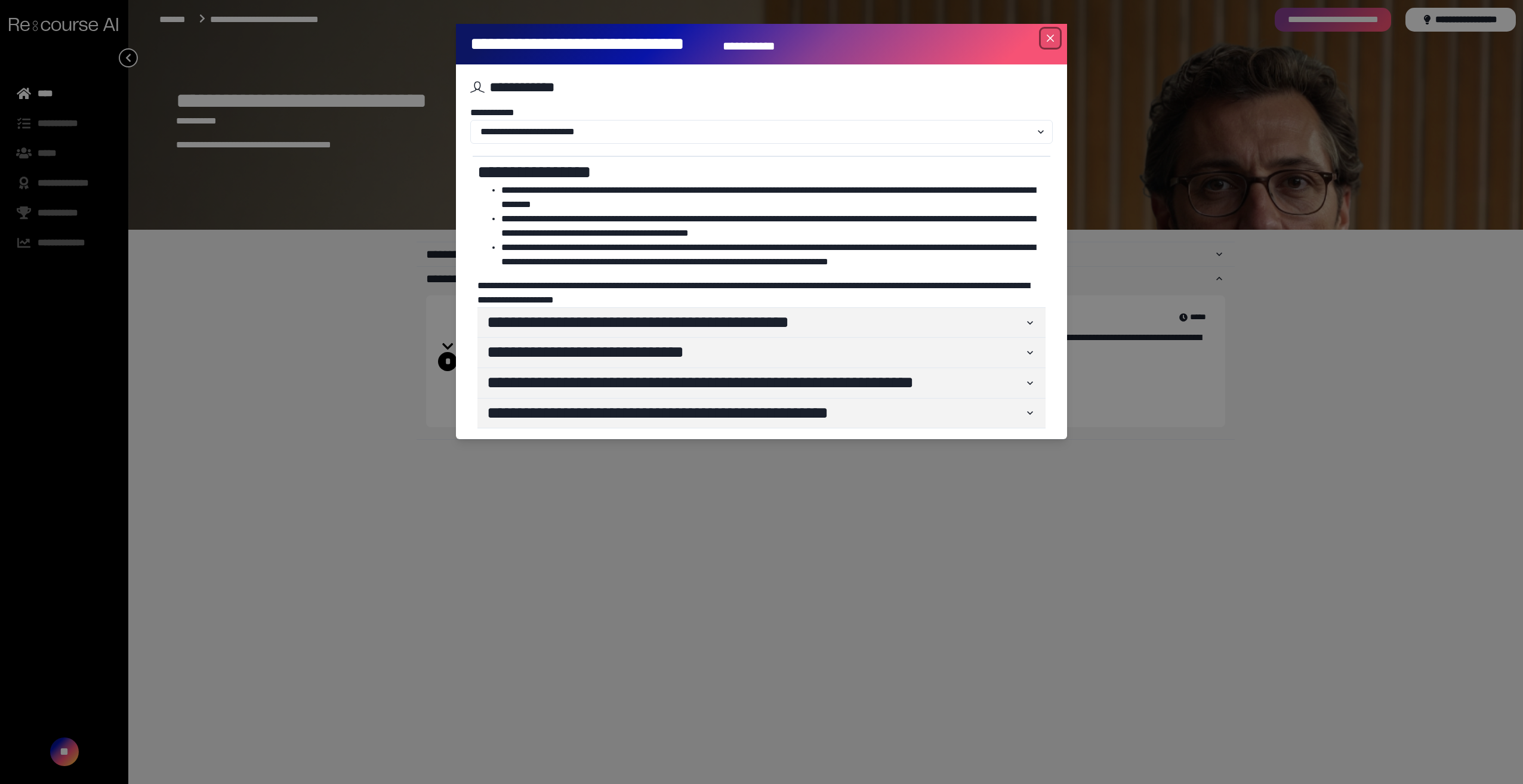 click at bounding box center (1050, 38) 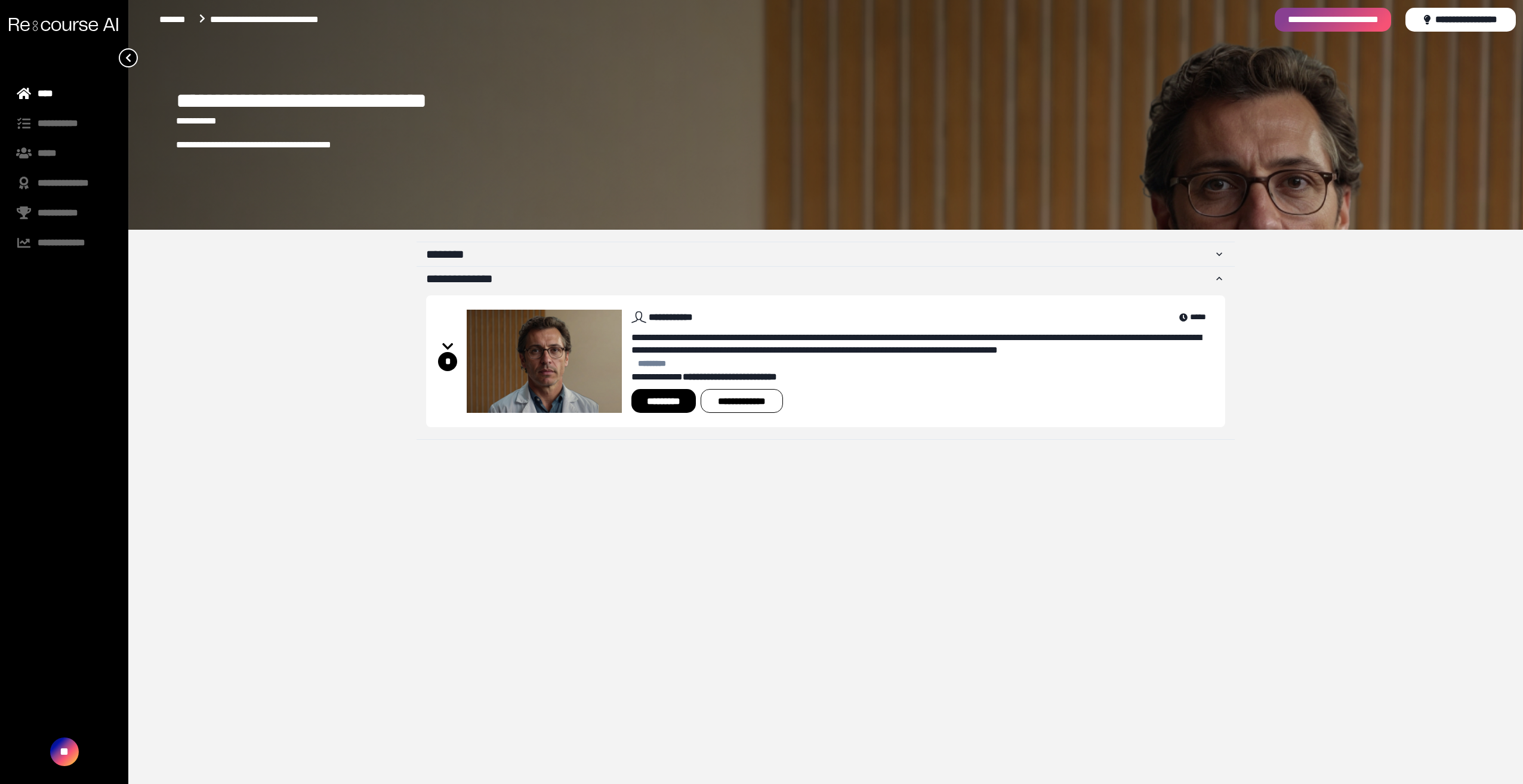 click on "*********" at bounding box center (663, 401) 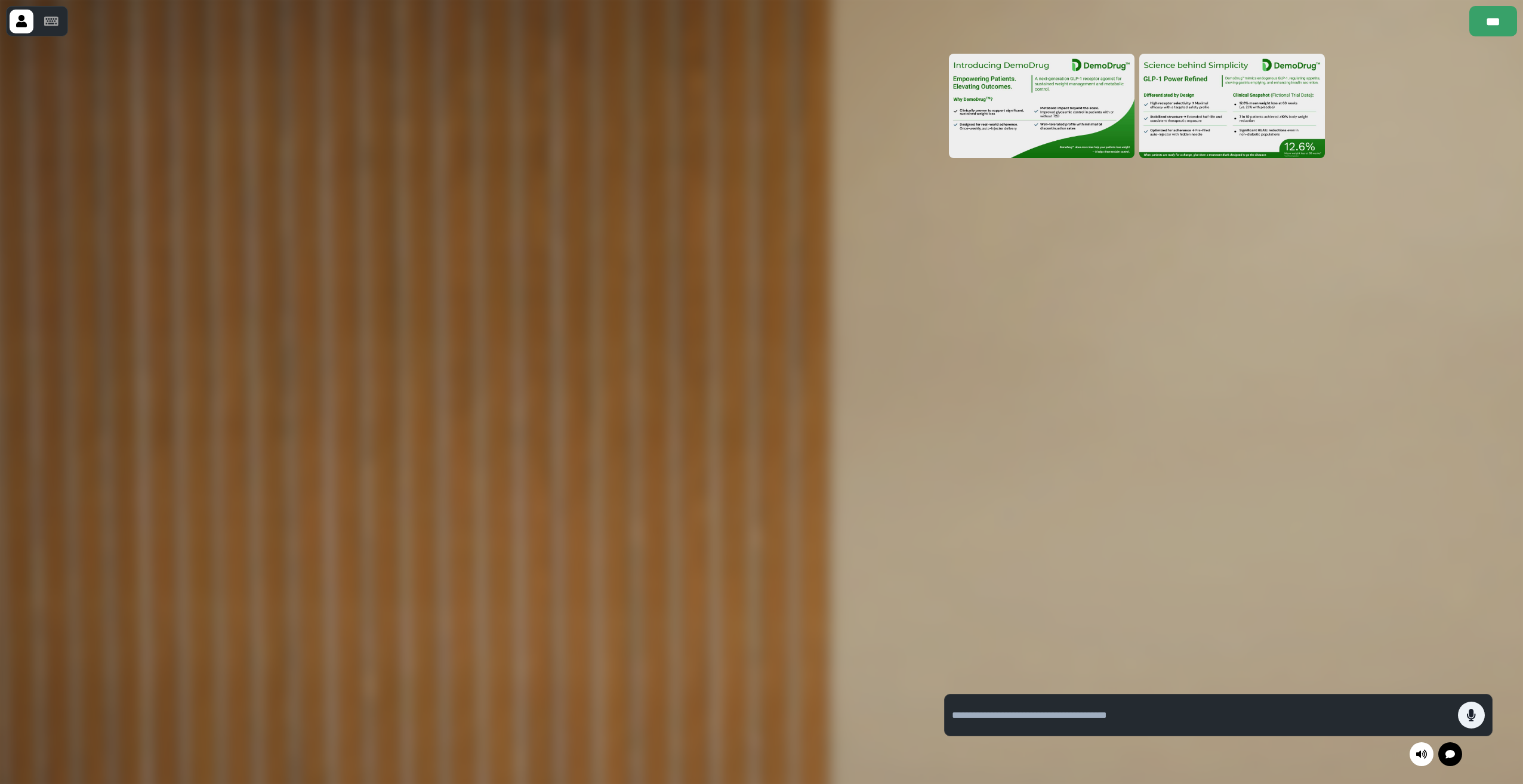 click at bounding box center [457, 410] 